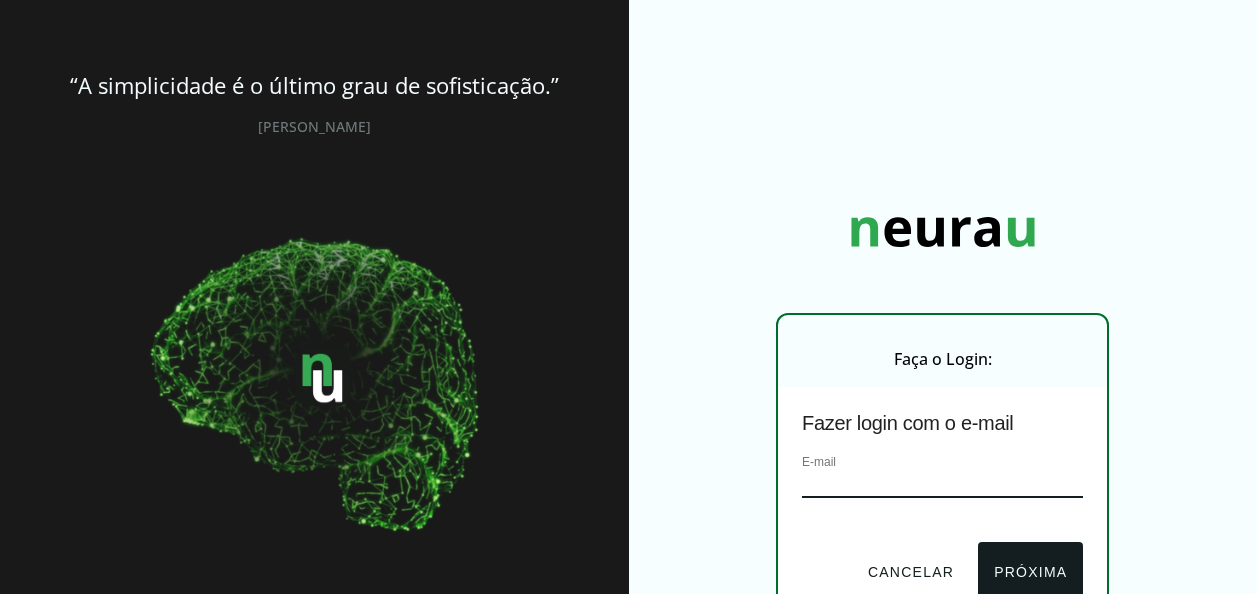 scroll, scrollTop: 0, scrollLeft: 0, axis: both 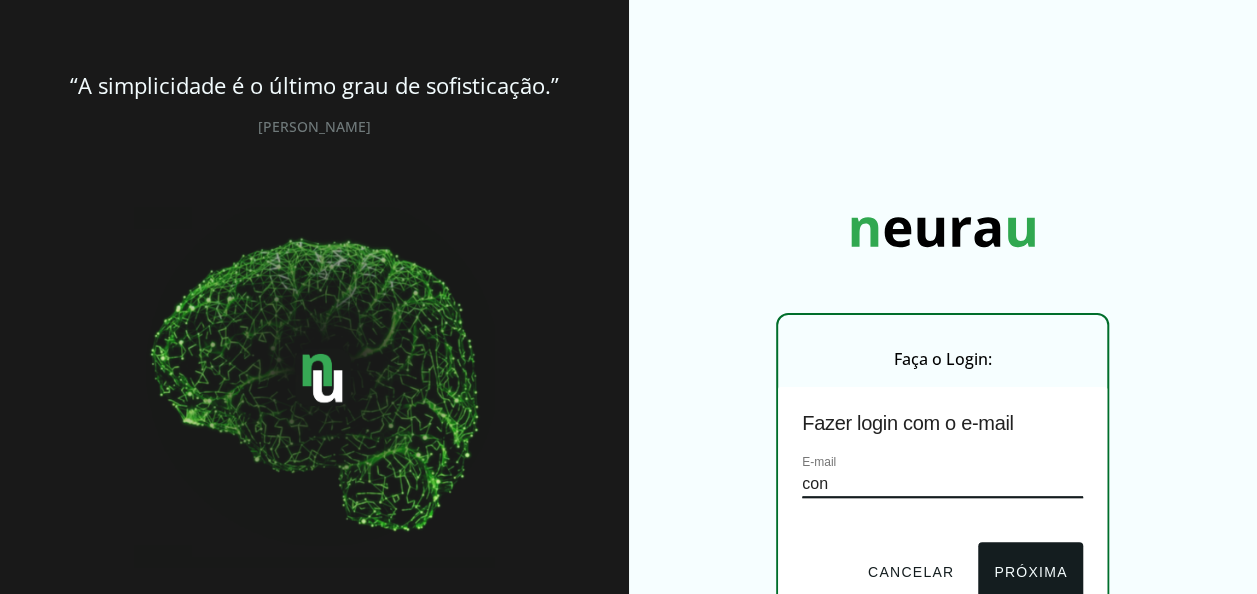 type on "[EMAIL_ADDRESS][DOMAIN_NAME]" 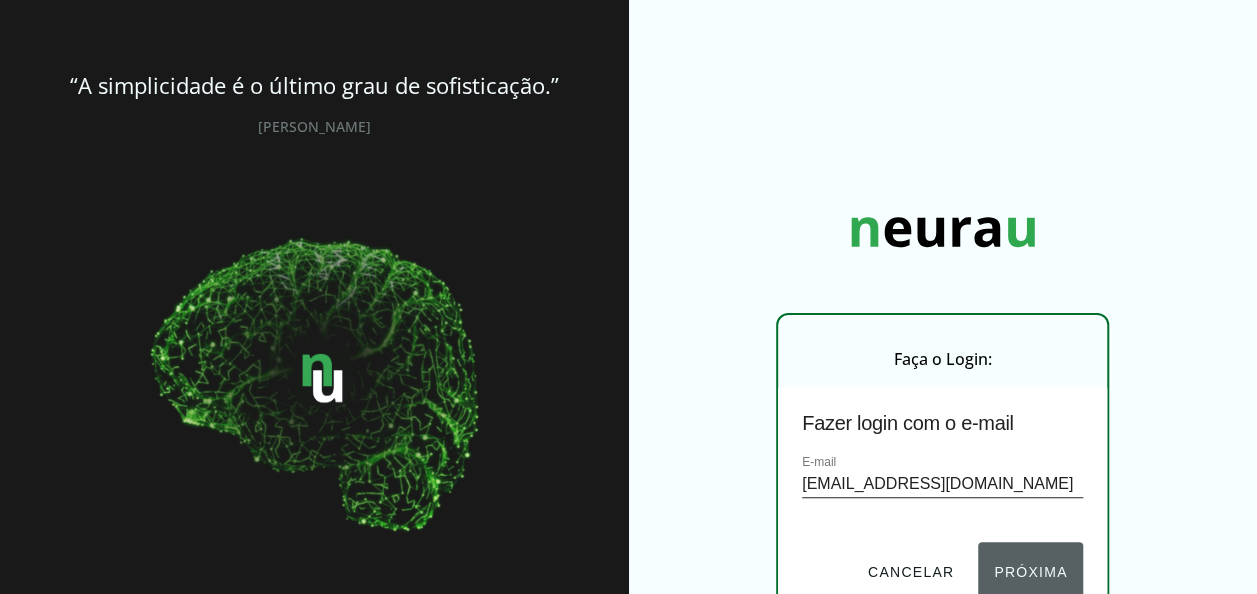 click on "Próxima" at bounding box center [1030, 572] 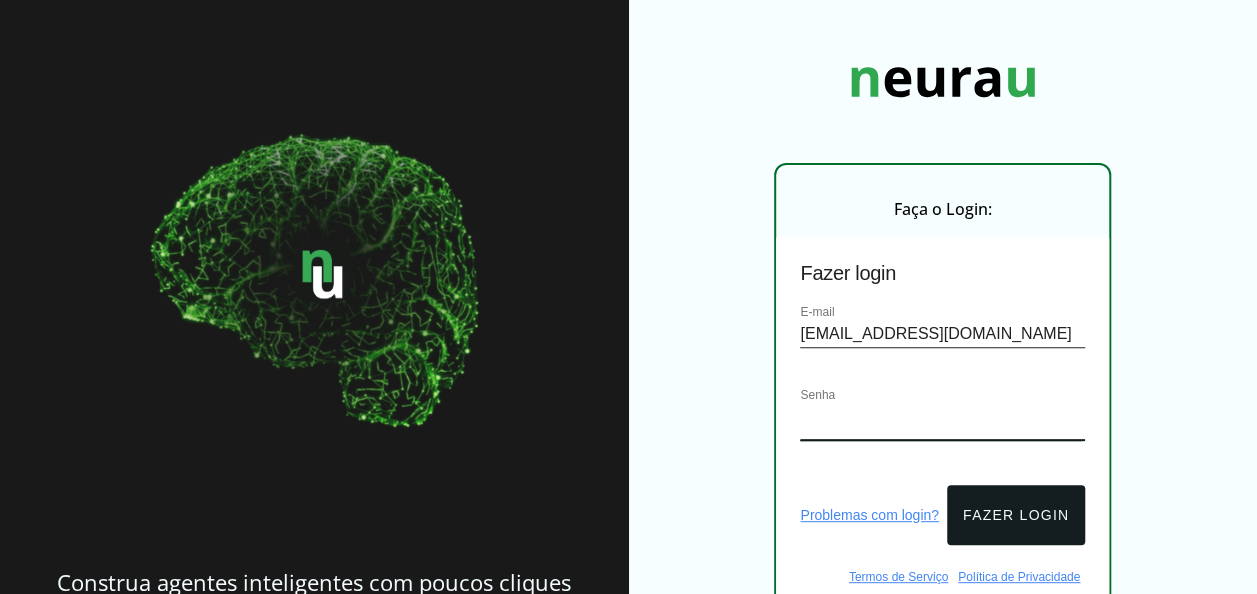 scroll, scrollTop: 154, scrollLeft: 0, axis: vertical 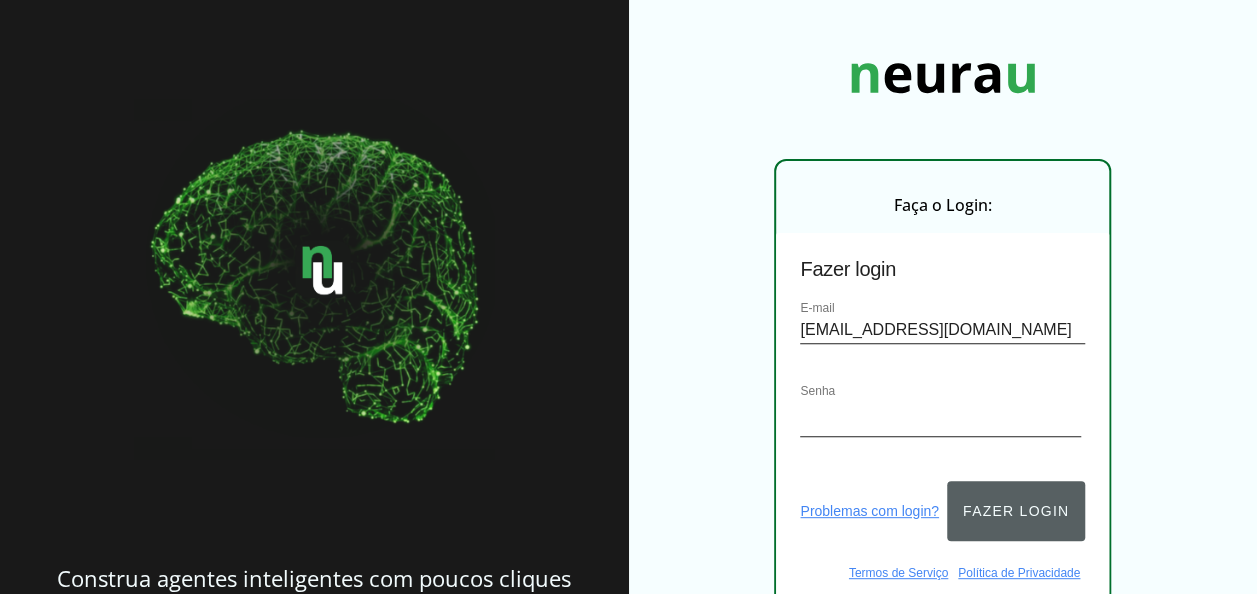 click on "Fazer login" at bounding box center (1016, 511) 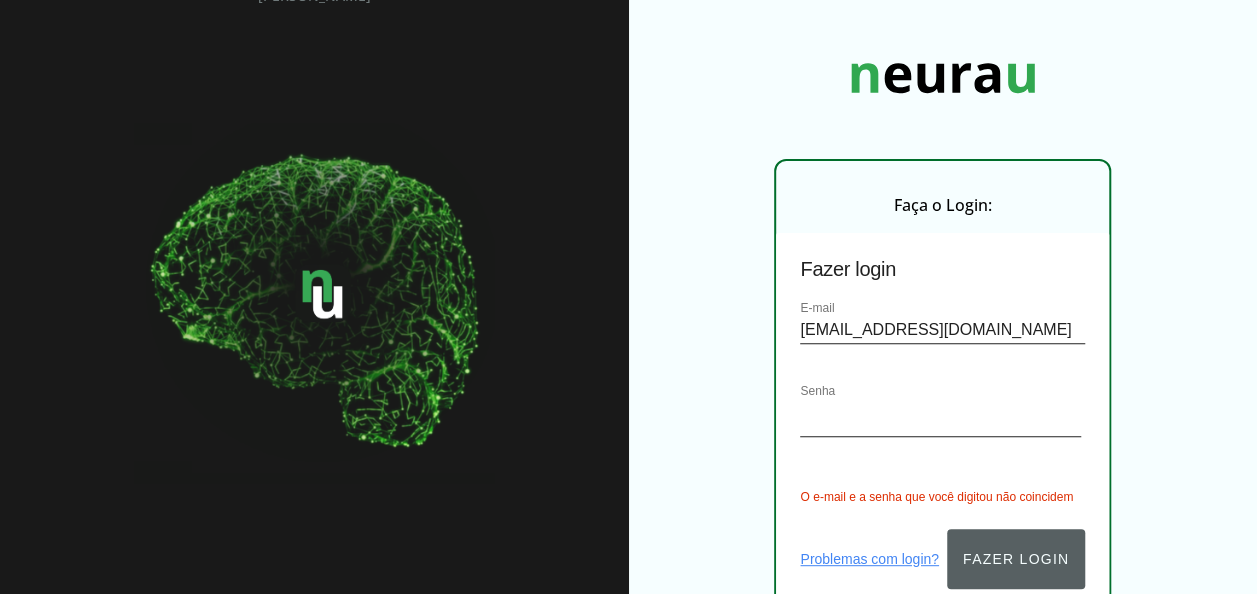 scroll, scrollTop: 178, scrollLeft: 0, axis: vertical 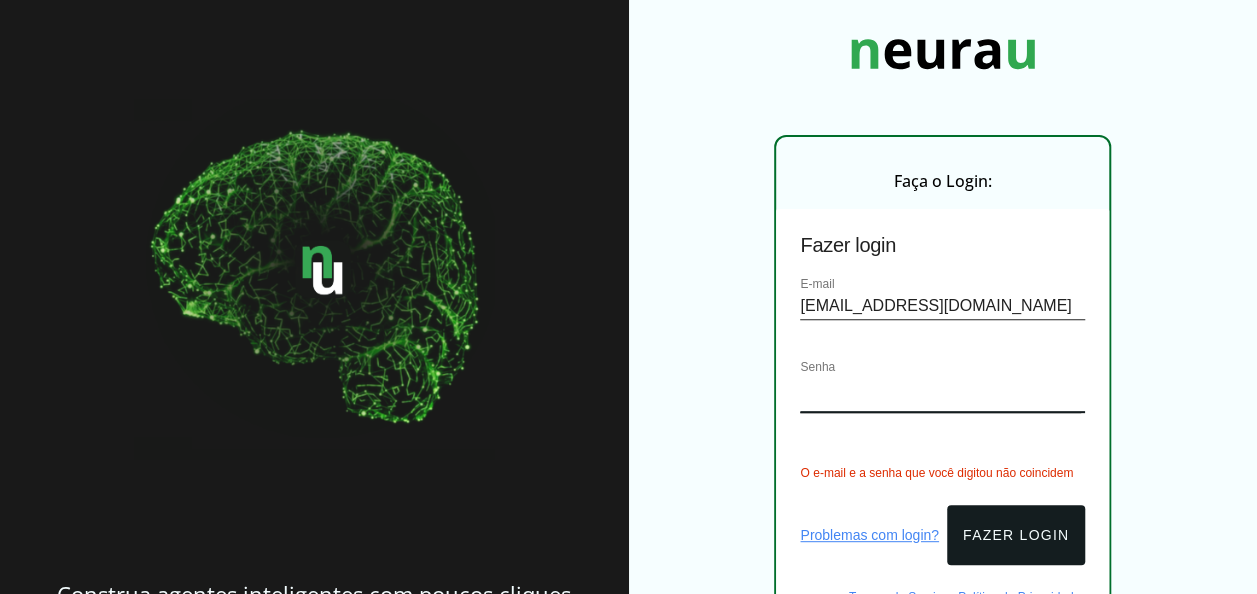 click on "E-mail [EMAIL_ADDRESS][DOMAIN_NAME] Senha O e-mail e a senha que você digitou não coincidem" at bounding box center [942, 376] 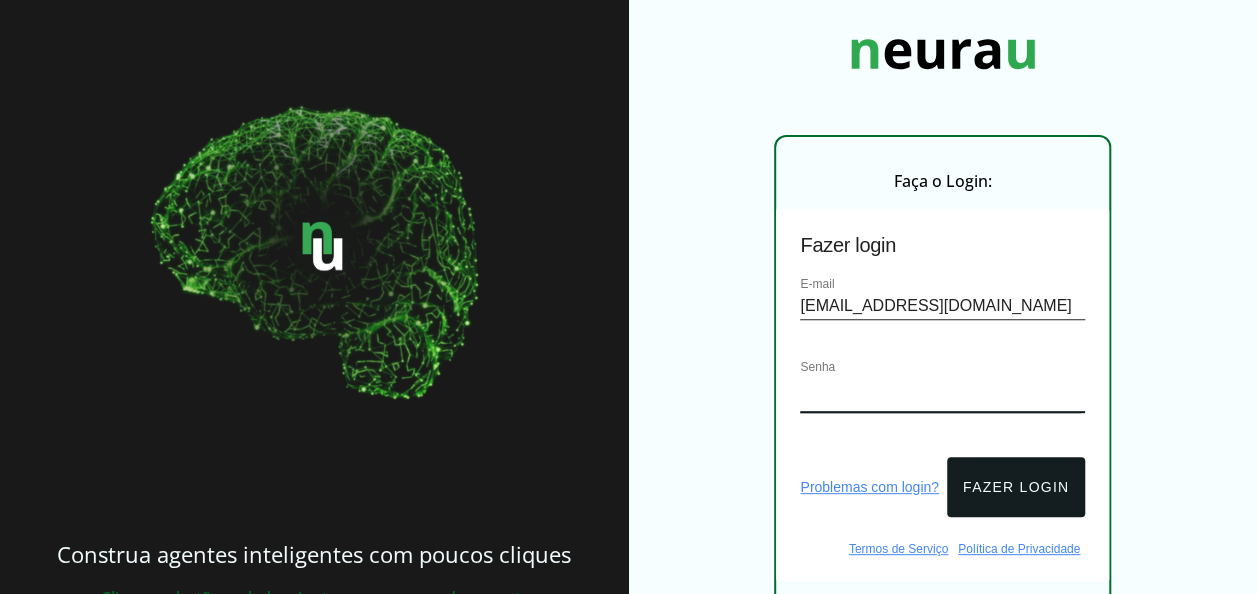 scroll, scrollTop: 154, scrollLeft: 0, axis: vertical 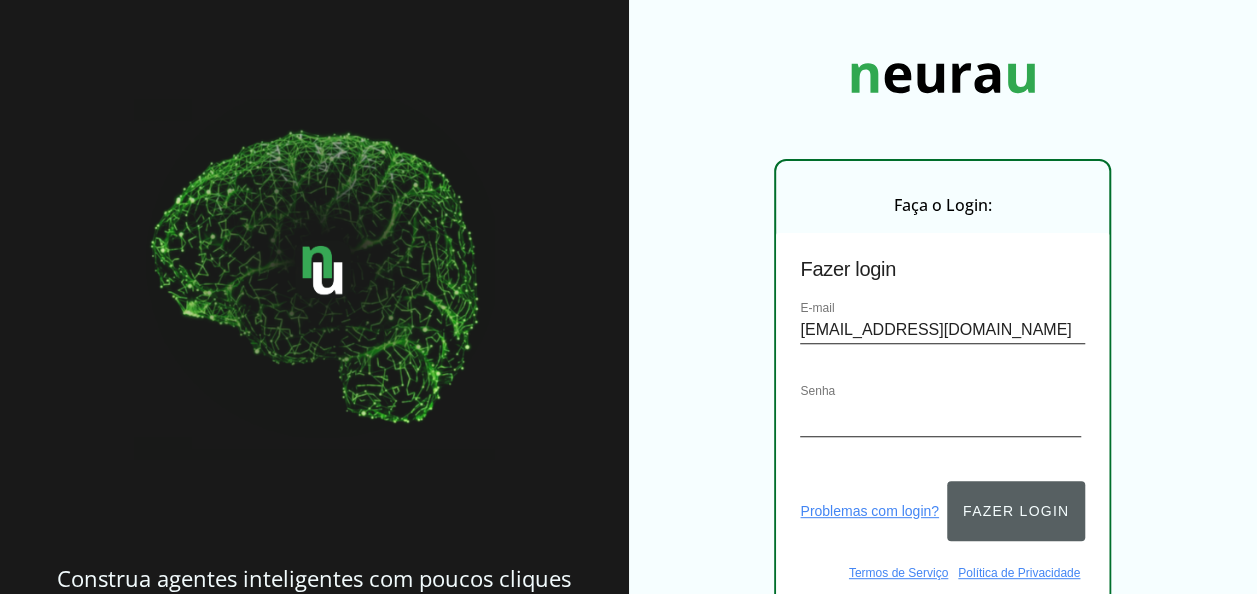 click on "Fazer login" at bounding box center (1016, 511) 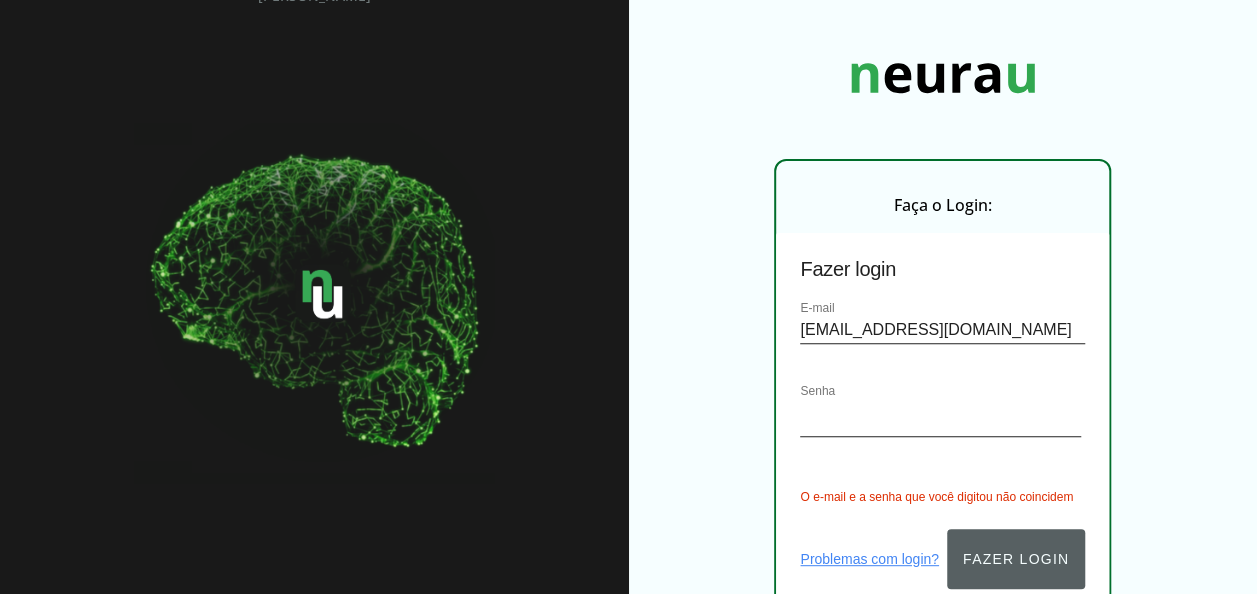 scroll, scrollTop: 178, scrollLeft: 0, axis: vertical 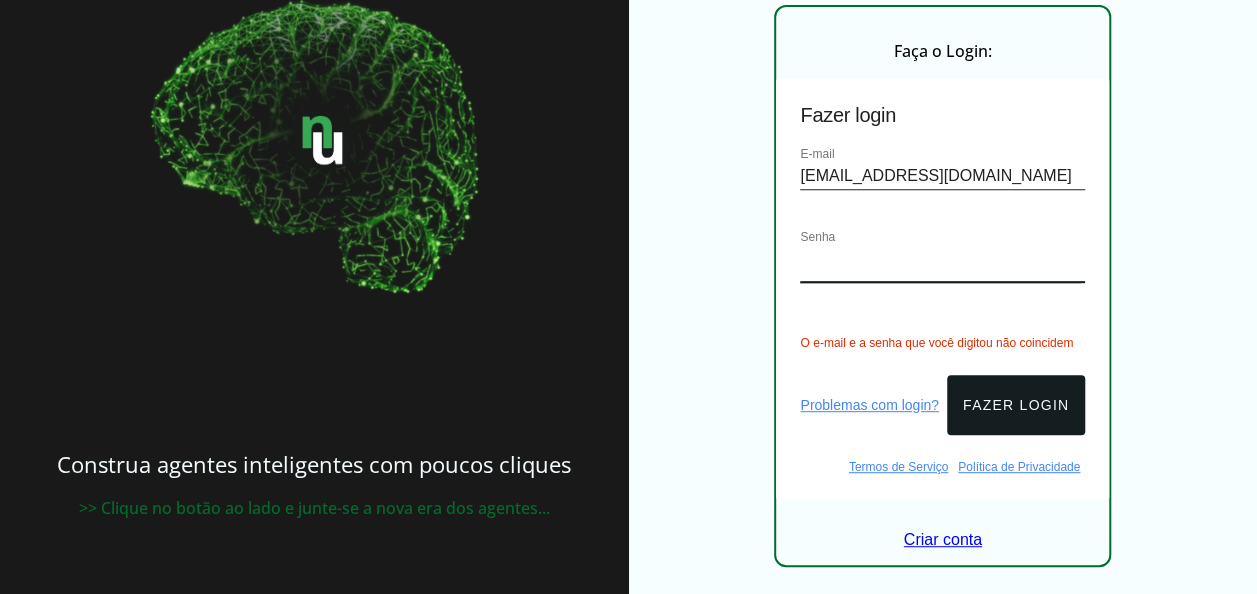 click on "E-mail [EMAIL_ADDRESS][DOMAIN_NAME] Senha O e-mail e a senha que você digitou não coincidem" at bounding box center (942, 246) 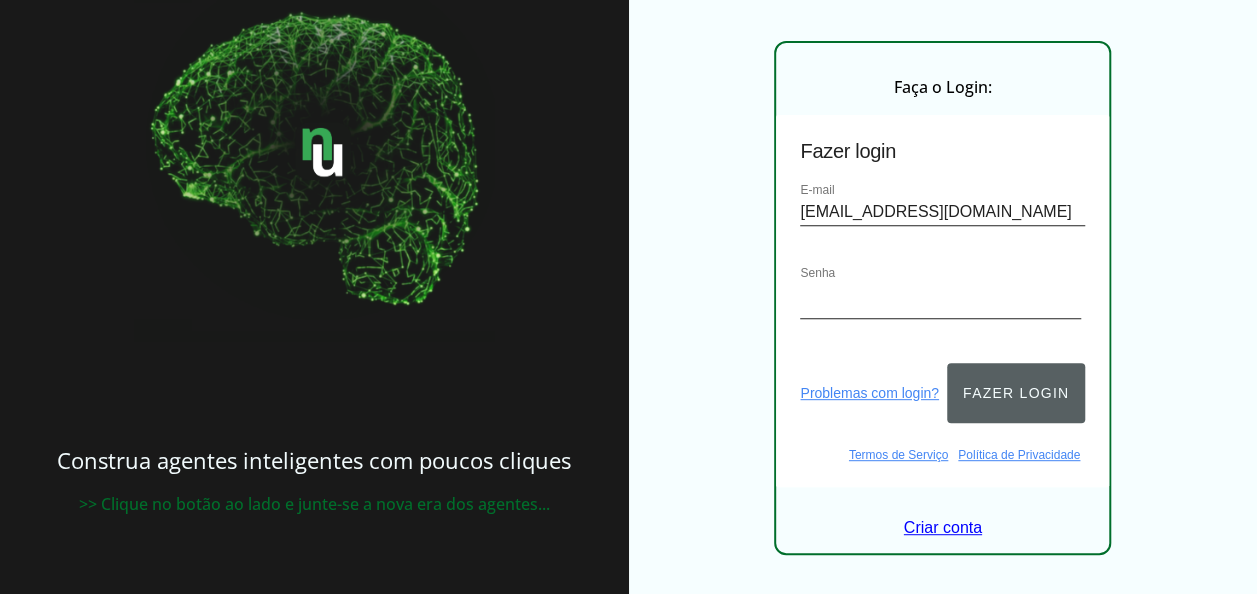 click on "Fazer login" at bounding box center (1016, 393) 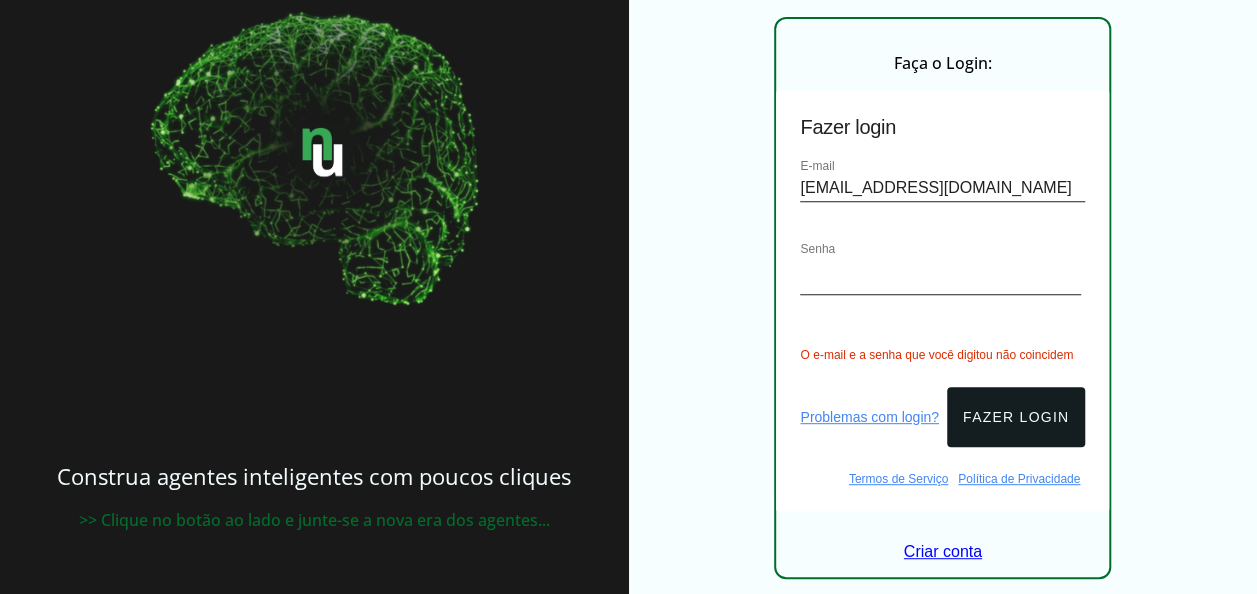 drag, startPoint x: 1255, startPoint y: 320, endPoint x: 1275, endPoint y: 457, distance: 138.45216 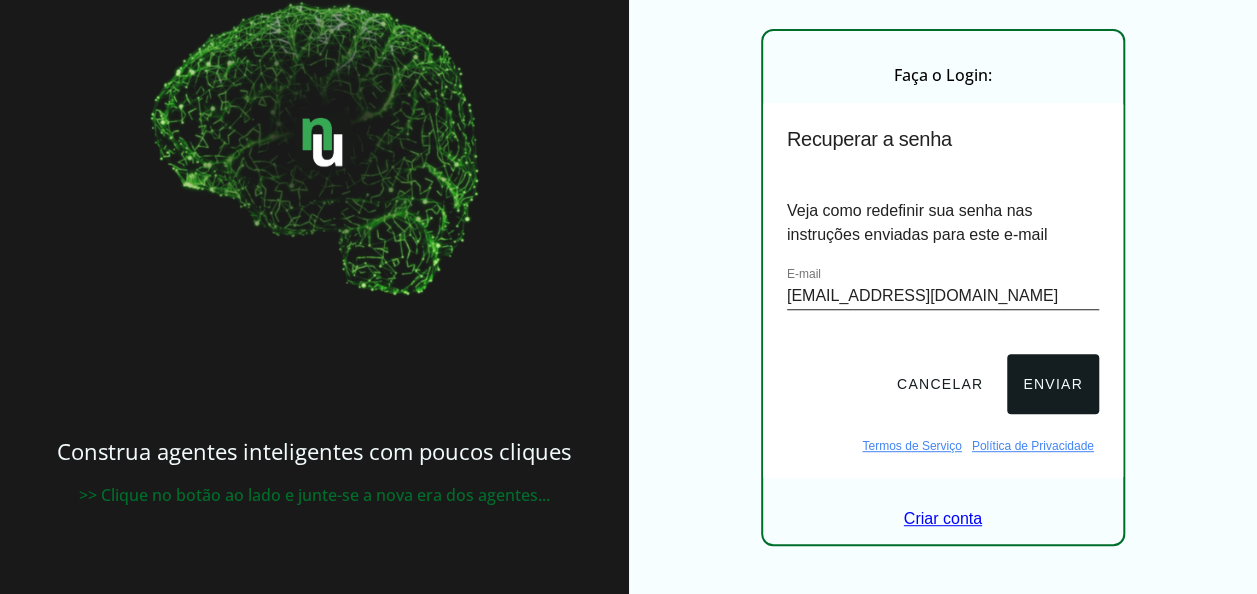 scroll, scrollTop: 278, scrollLeft: 0, axis: vertical 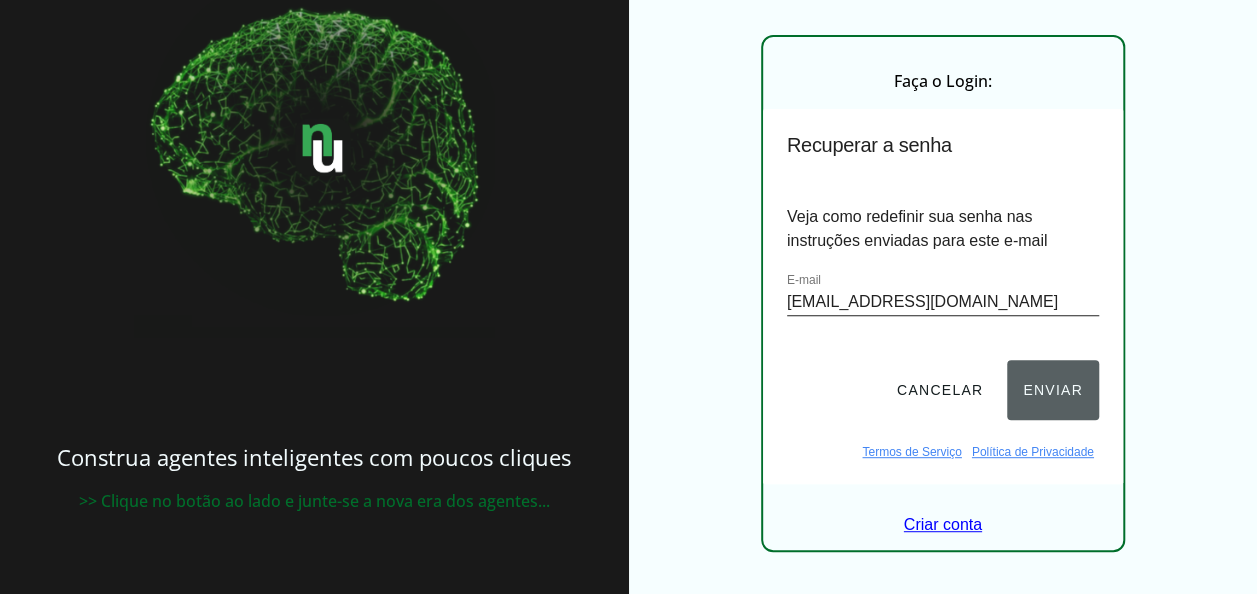 click on "Enviar" at bounding box center (1053, 390) 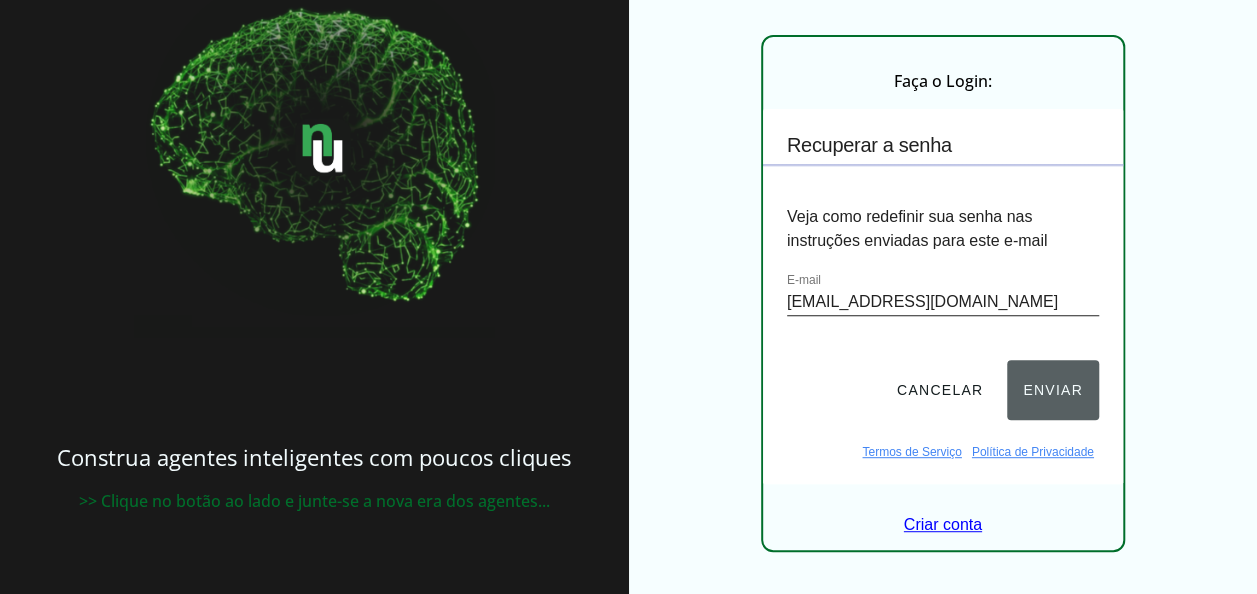 scroll, scrollTop: 210, scrollLeft: 0, axis: vertical 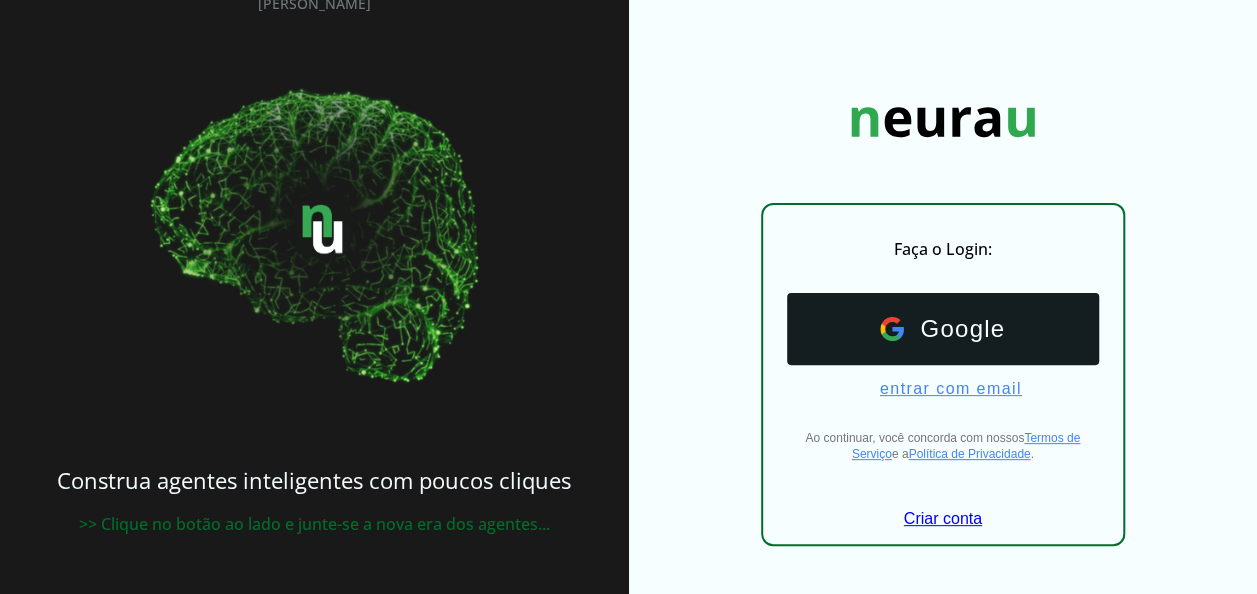 click on "entrar com email" at bounding box center (943, 389) 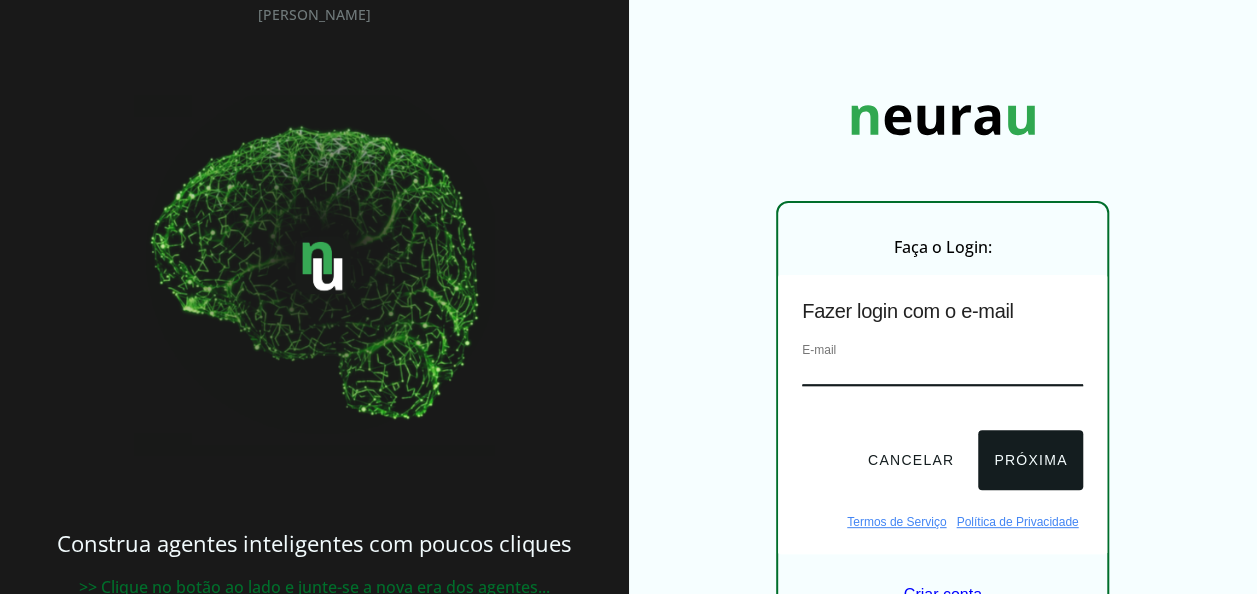 scroll, scrollTop: 124, scrollLeft: 0, axis: vertical 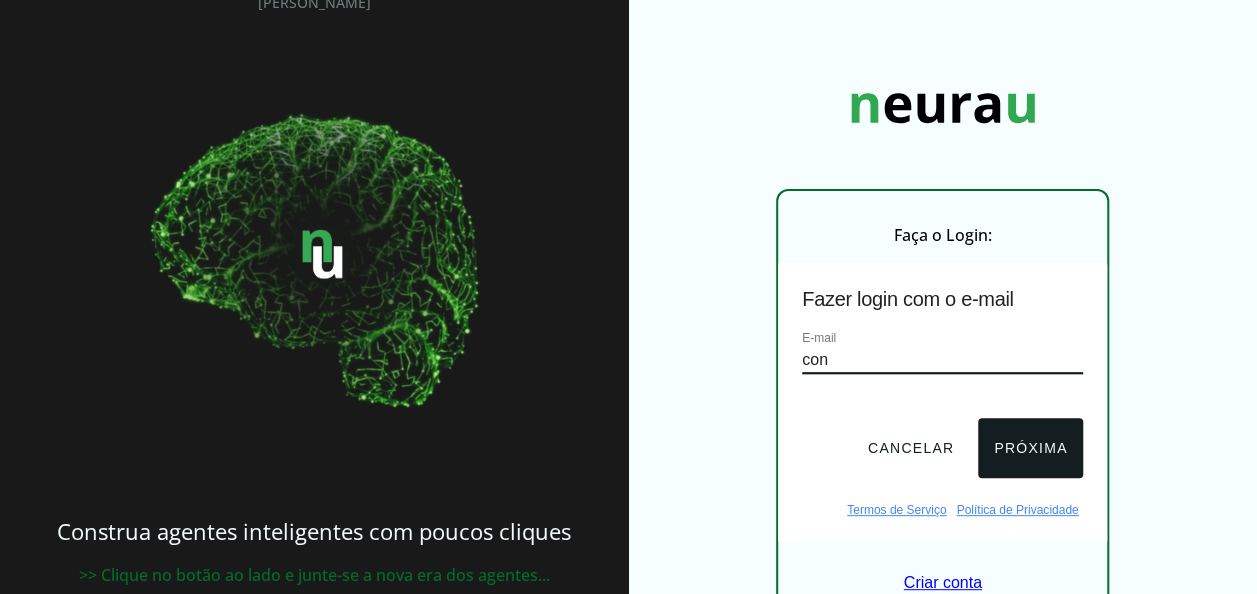 type on "[EMAIL_ADDRESS][DOMAIN_NAME]" 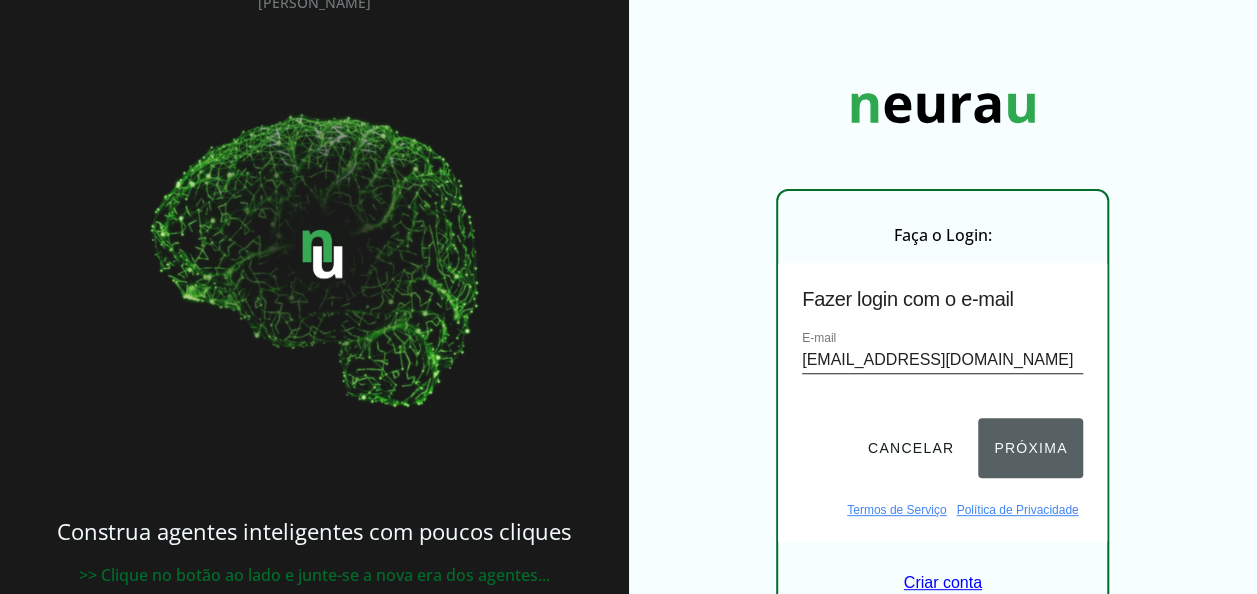 click on "Próxima" at bounding box center [1030, 448] 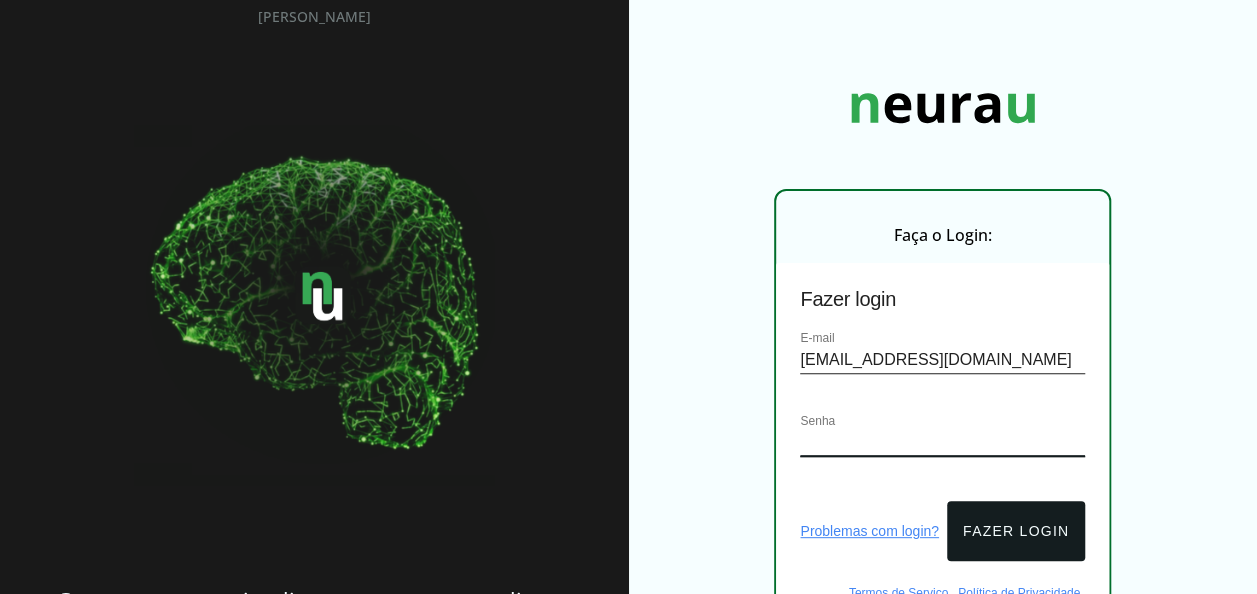 scroll, scrollTop: 138, scrollLeft: 0, axis: vertical 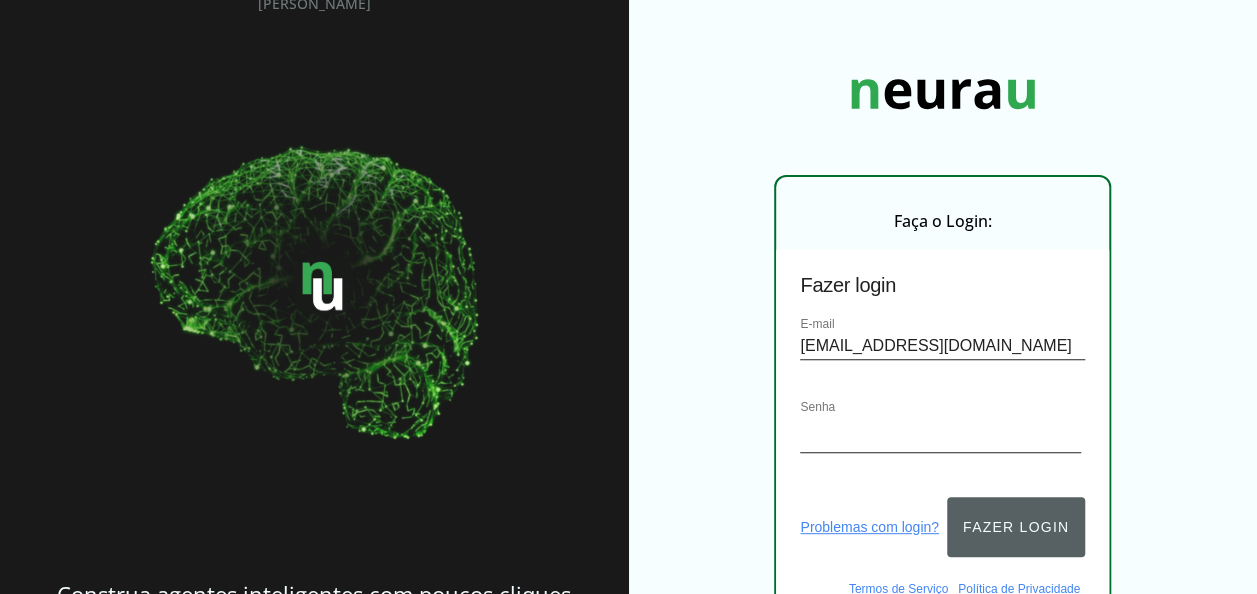 click on "Fazer login" at bounding box center (1016, 527) 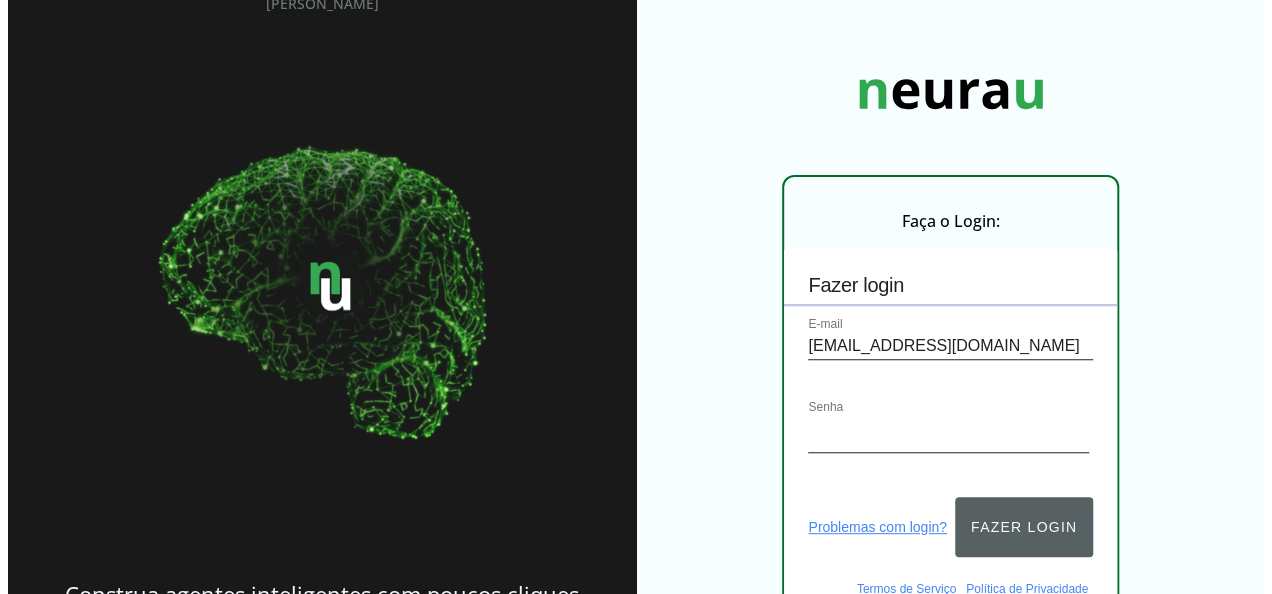 scroll, scrollTop: 0, scrollLeft: 0, axis: both 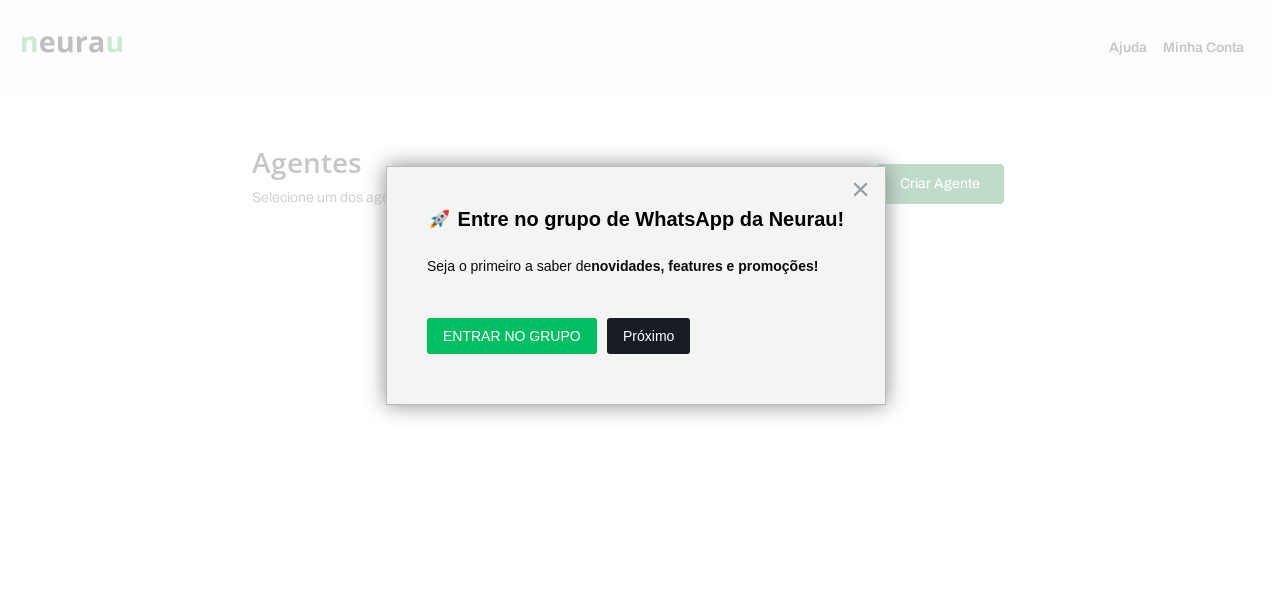 click on "Próximo" at bounding box center (648, 336) 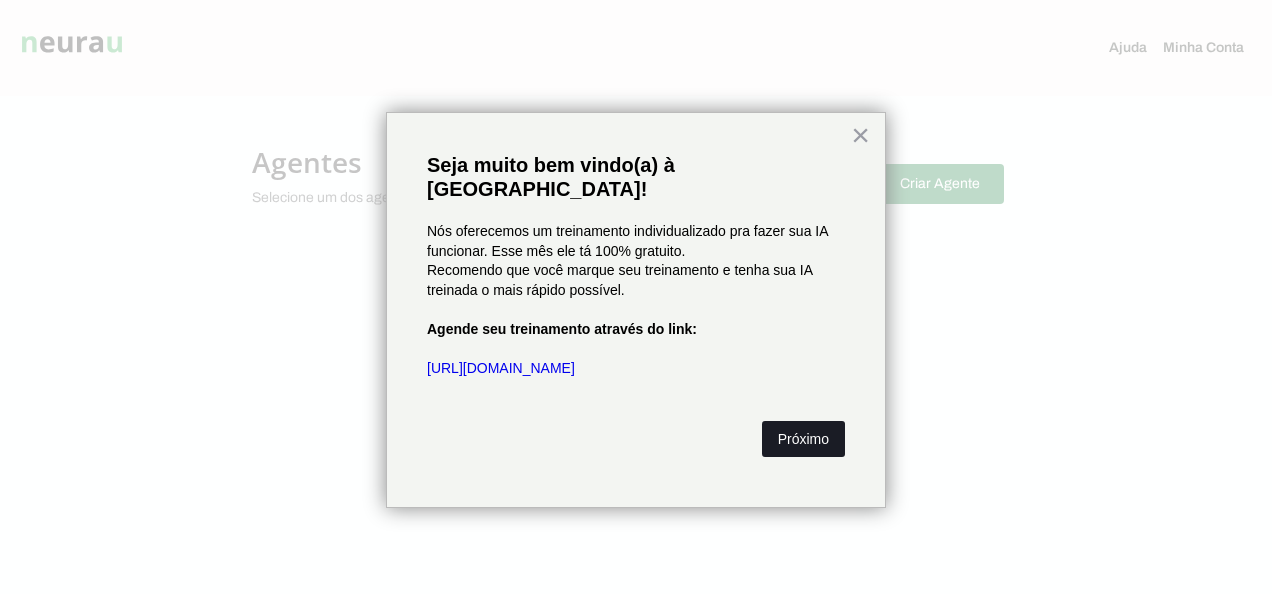click on "Próximo" at bounding box center [803, 439] 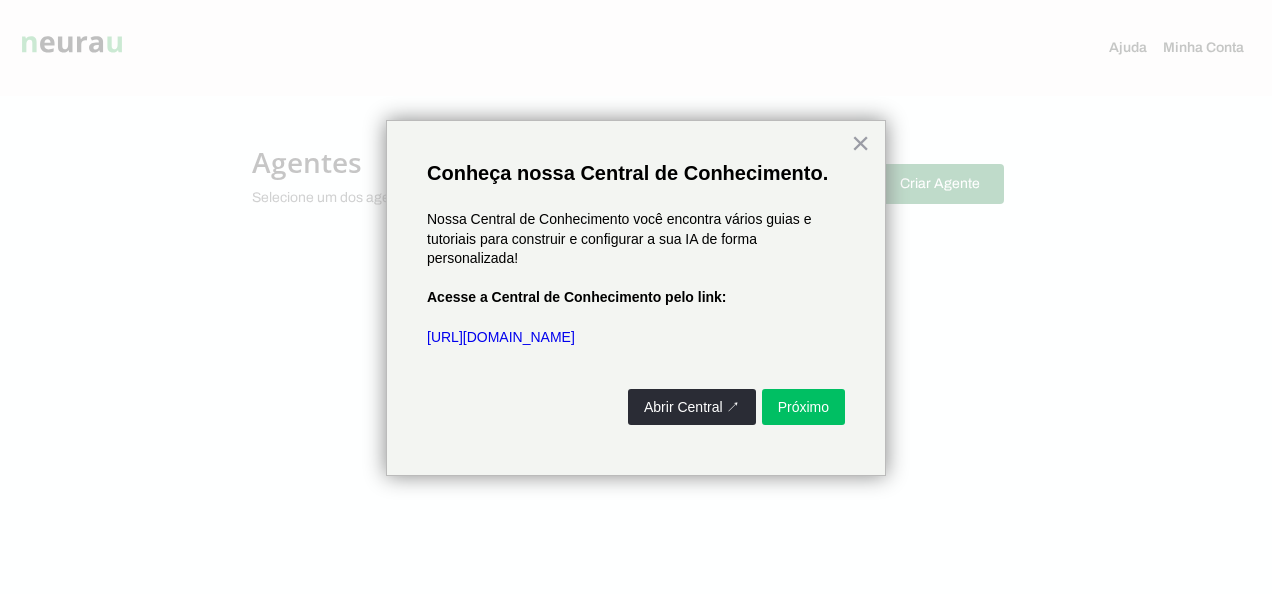 click on "Próximo" at bounding box center [803, 407] 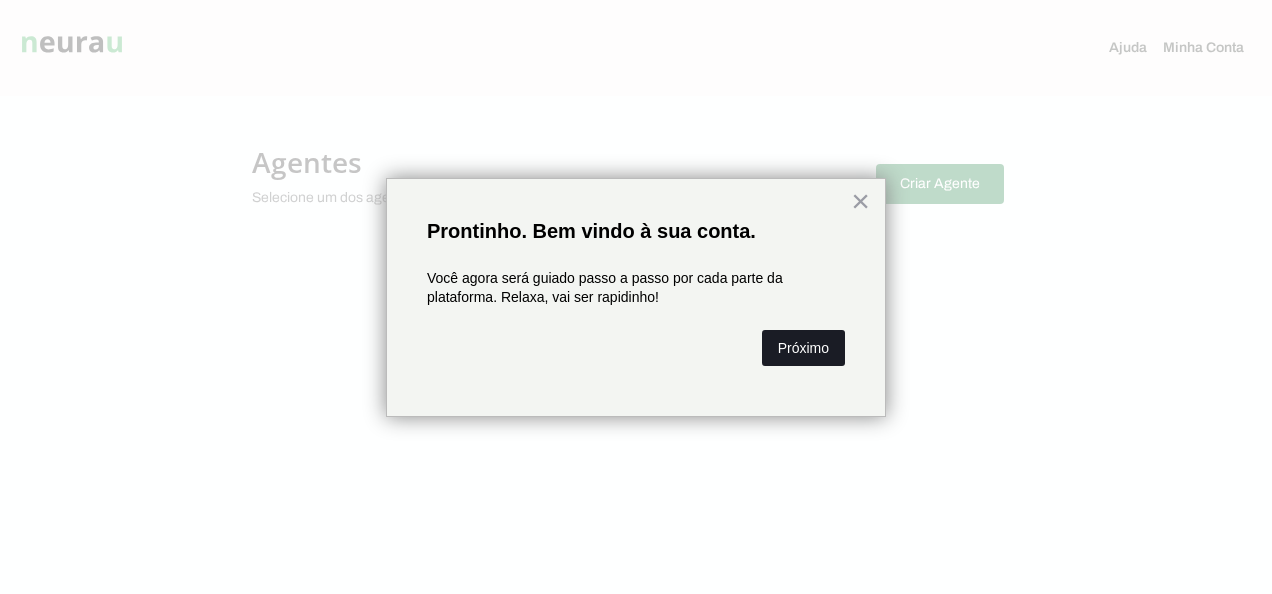 click on "Próximo" at bounding box center [803, 348] 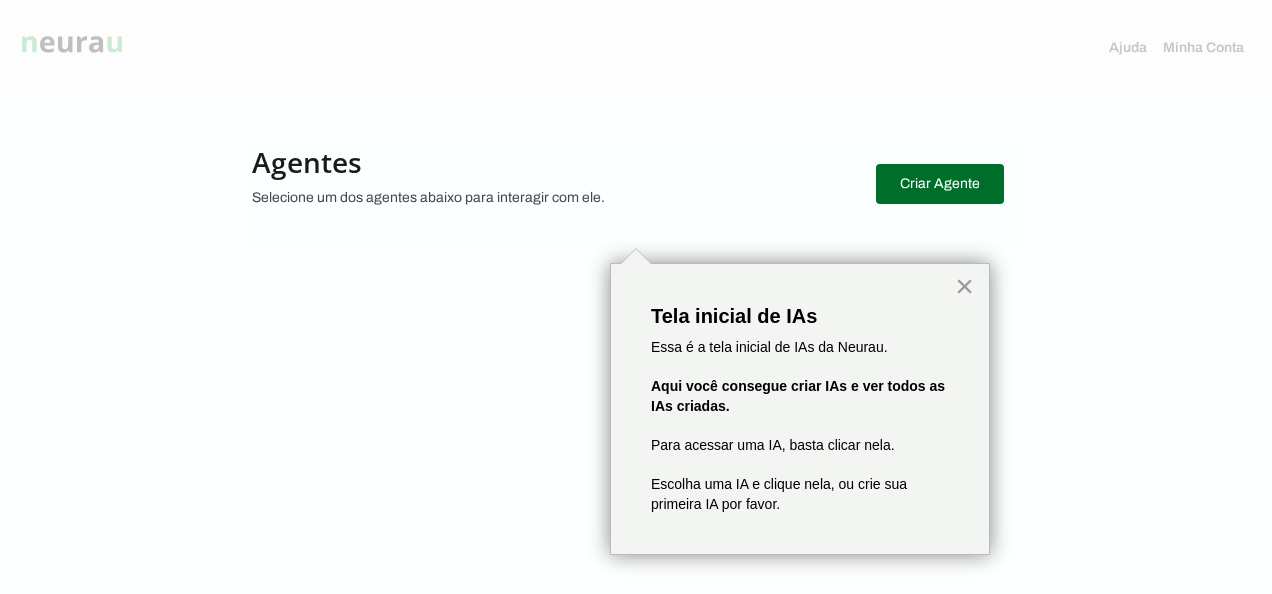 click on "×" at bounding box center [964, 286] 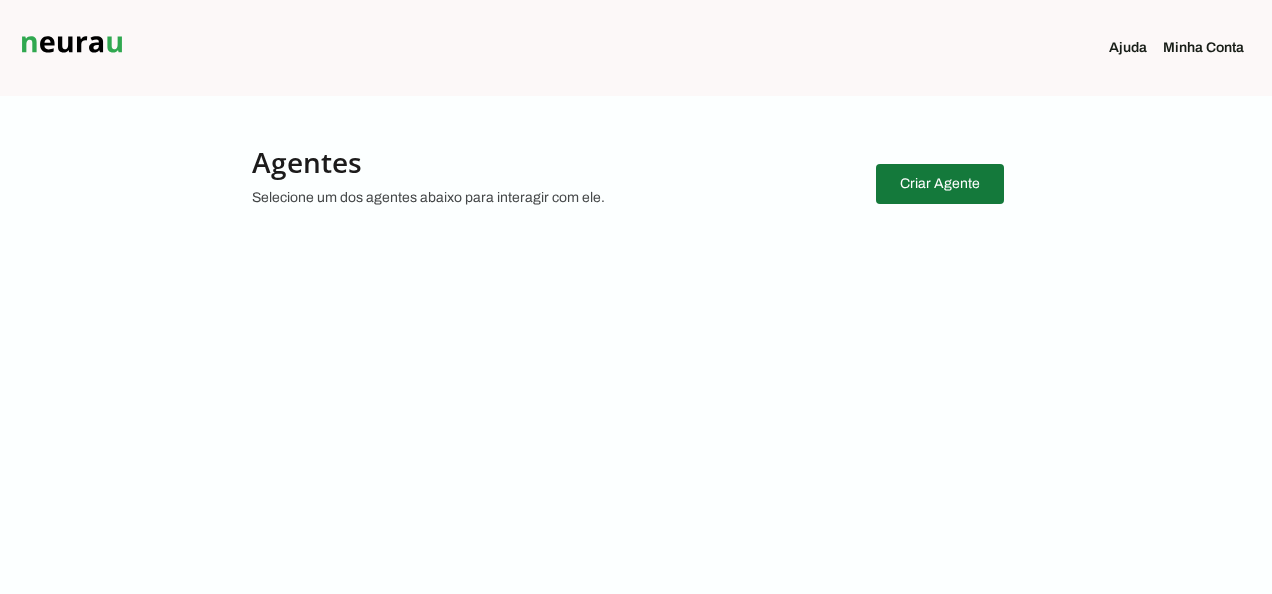 click at bounding box center (940, 184) 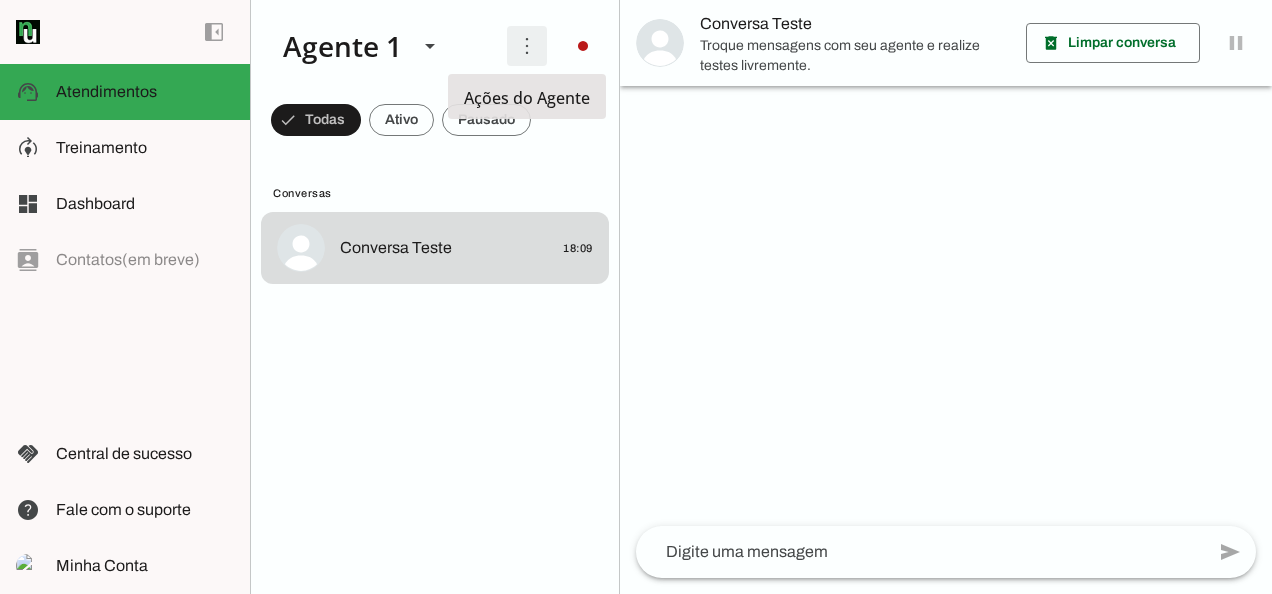 click at bounding box center [527, 46] 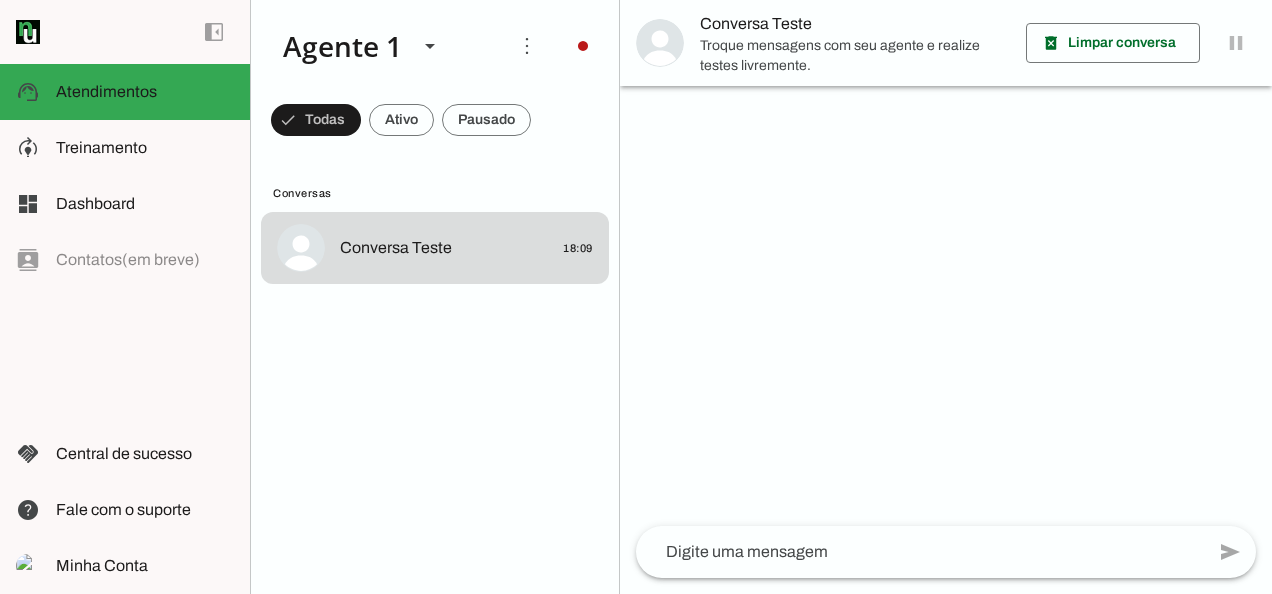 click at bounding box center [946, 297] 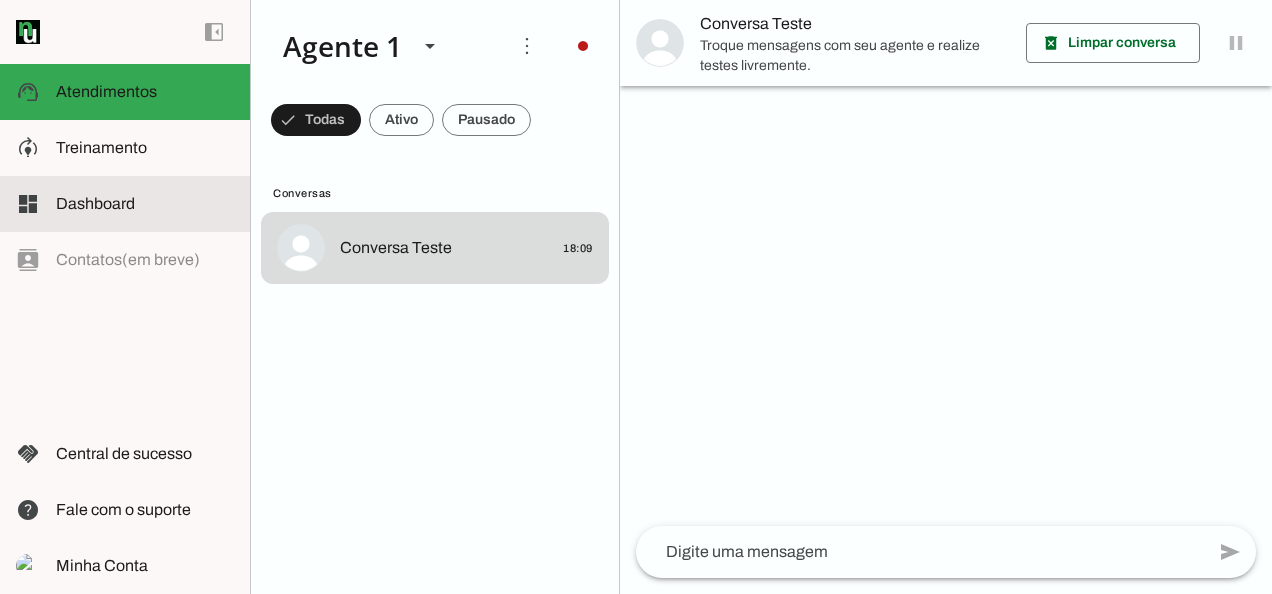 click at bounding box center [145, 204] 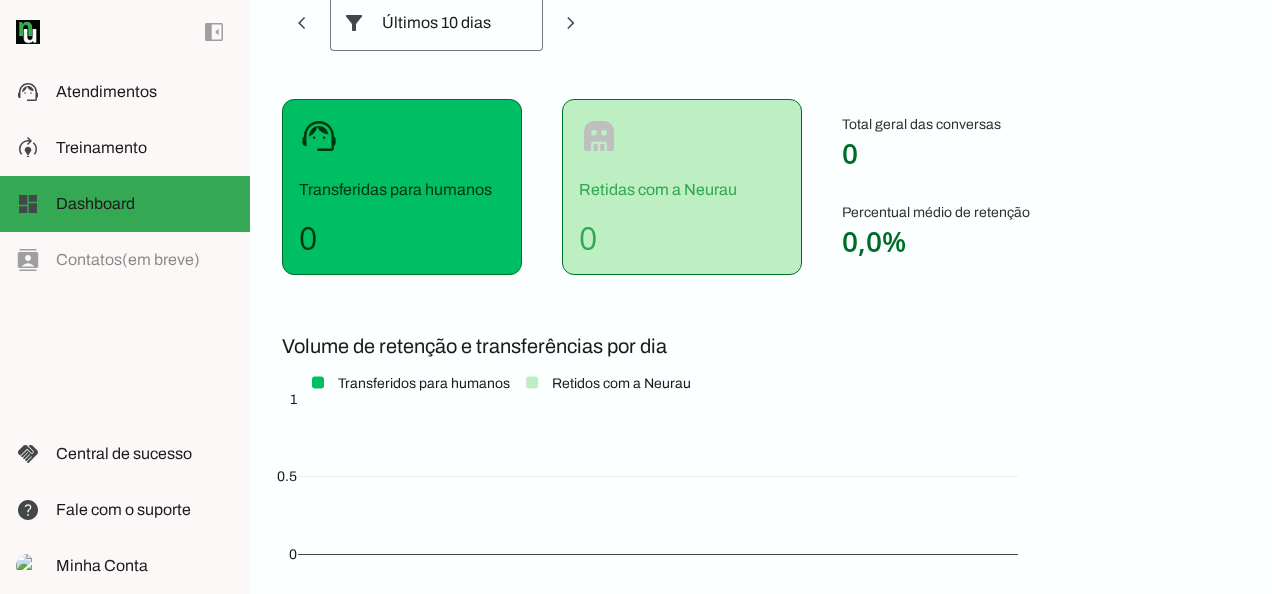 scroll, scrollTop: 0, scrollLeft: 0, axis: both 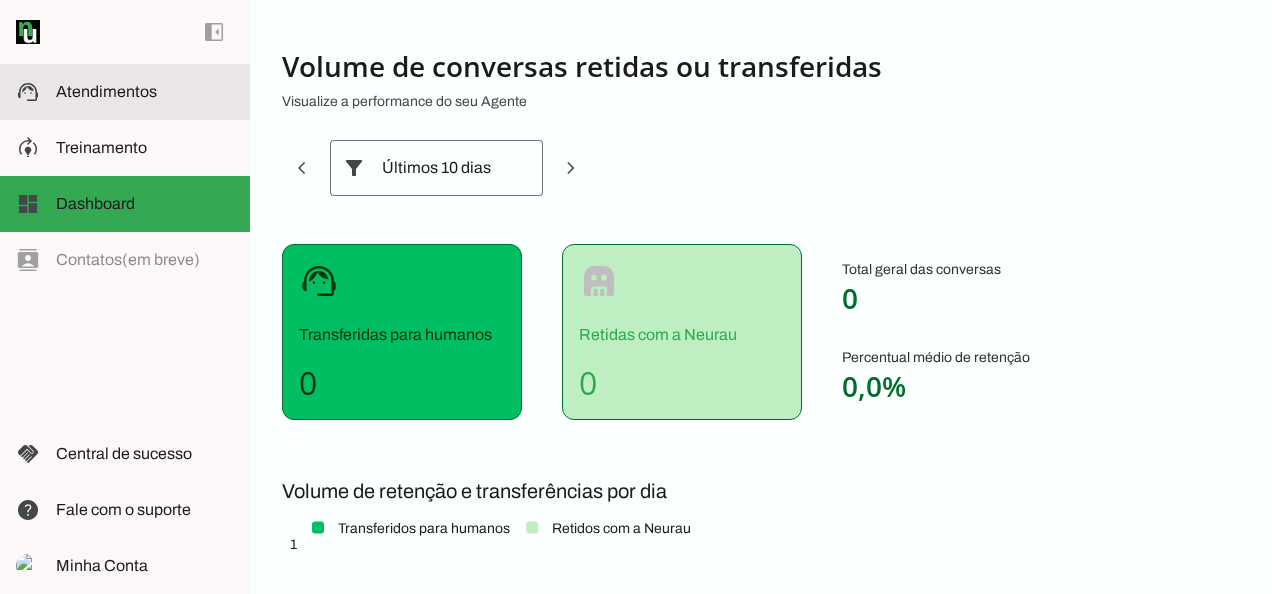 click at bounding box center [145, 92] 